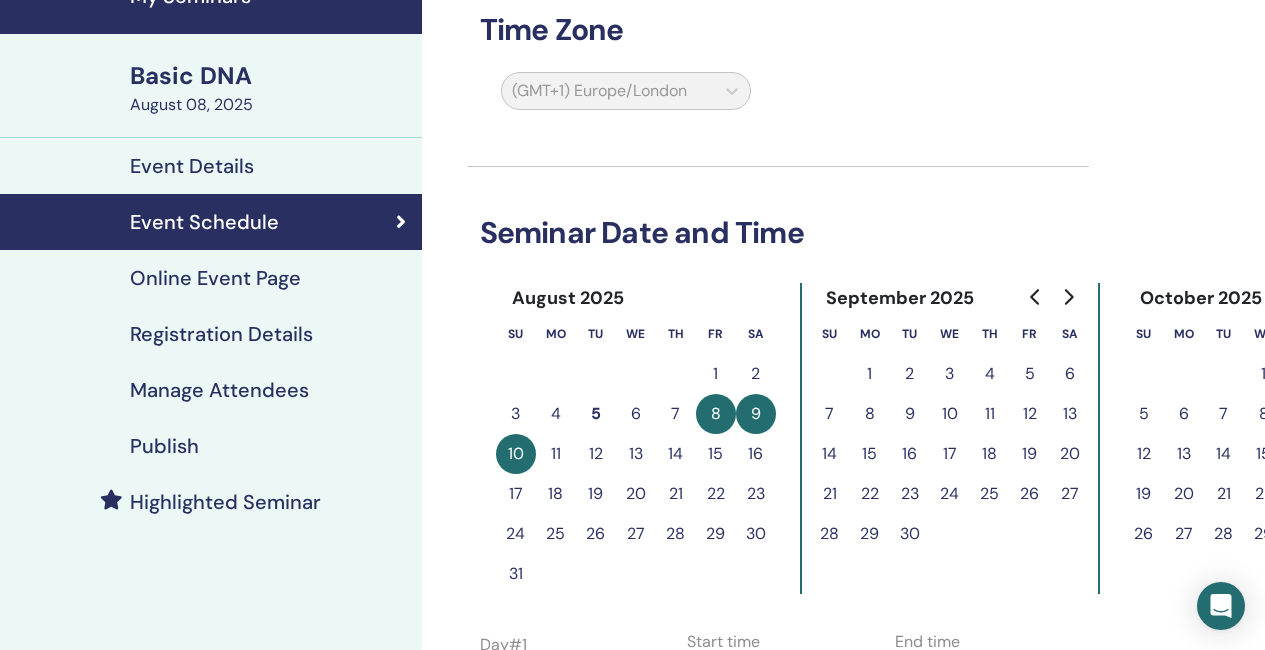 scroll, scrollTop: 0, scrollLeft: 0, axis: both 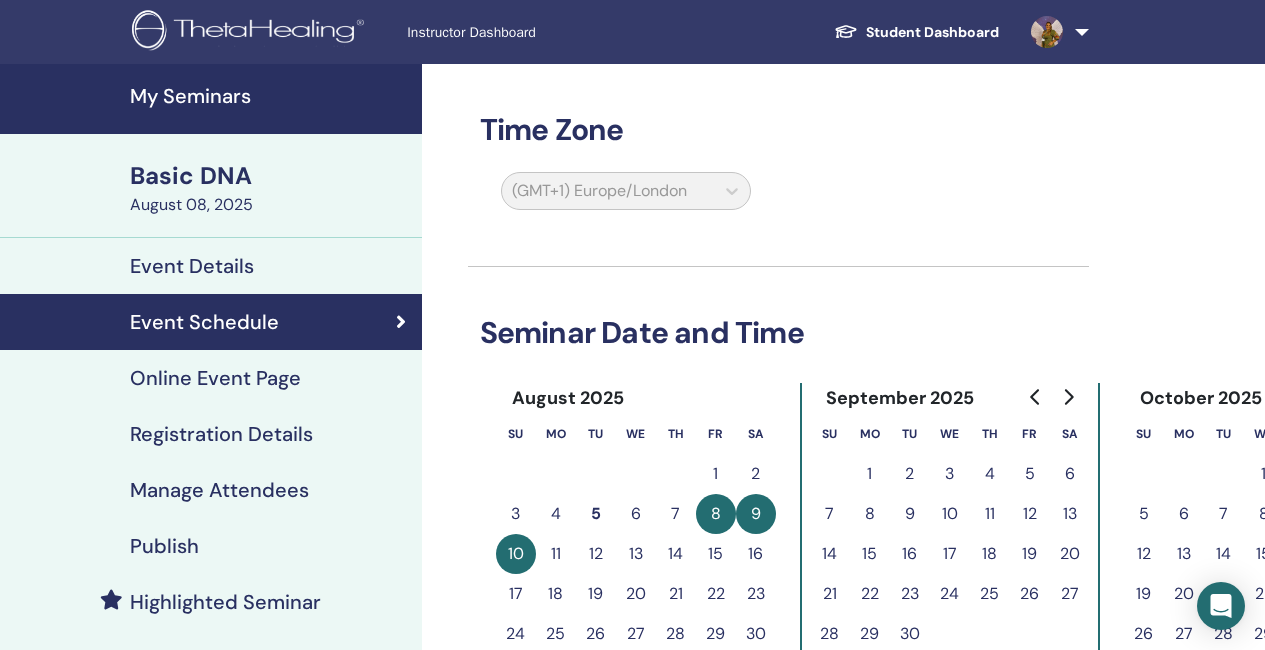 click on "My Seminars" at bounding box center (270, 96) 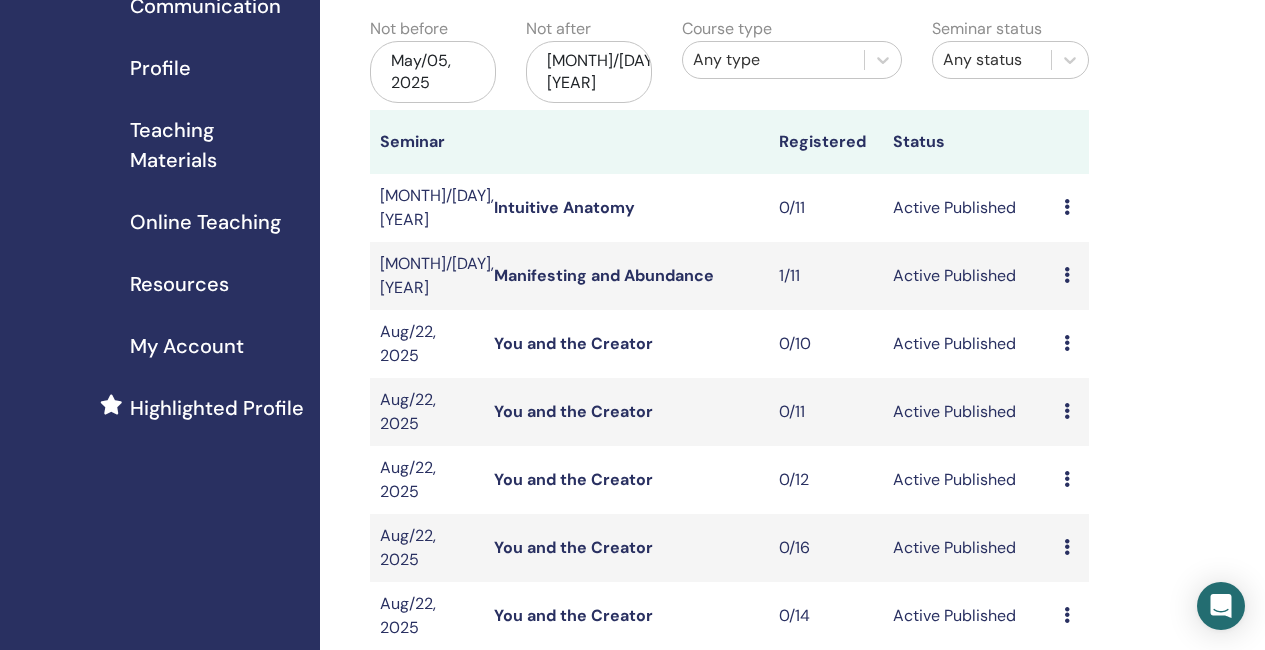 scroll, scrollTop: 200, scrollLeft: 0, axis: vertical 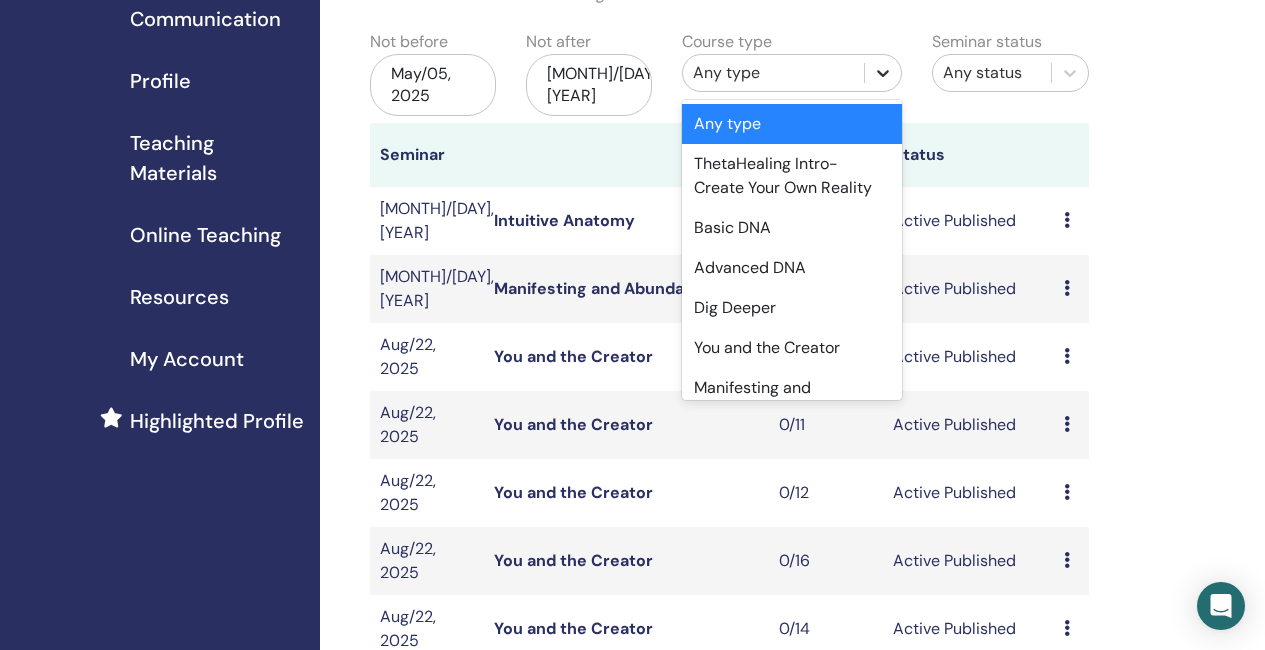 click 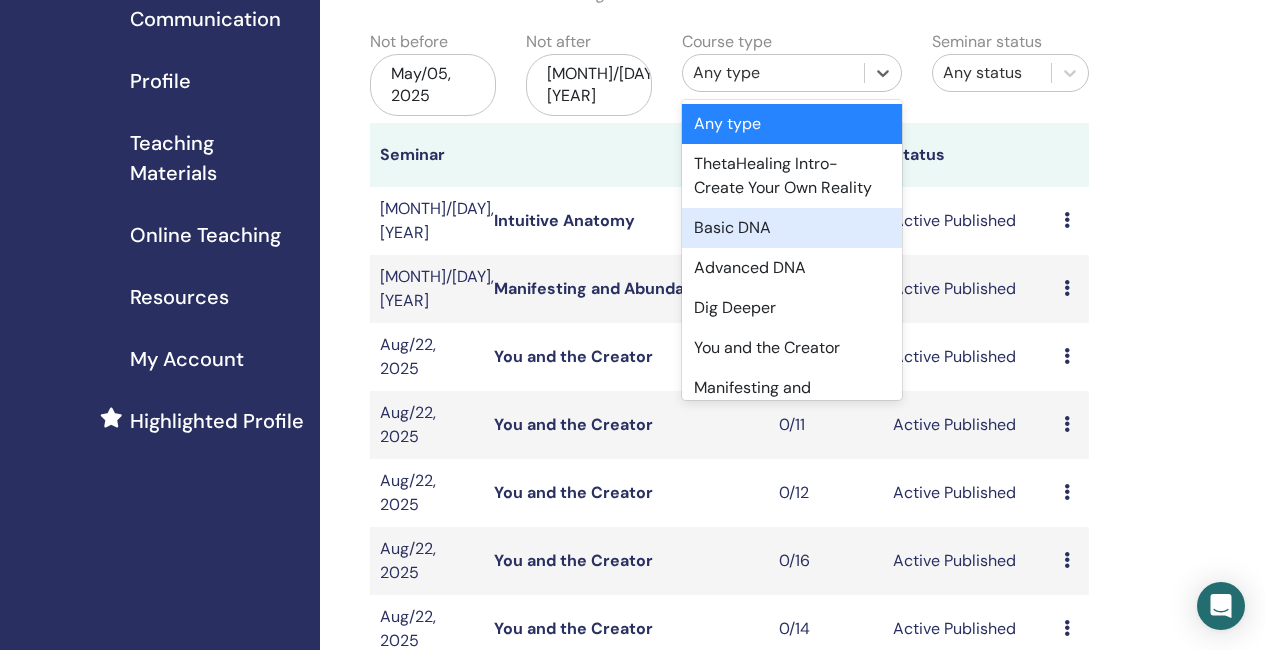 click on "Basic DNA" at bounding box center [792, 228] 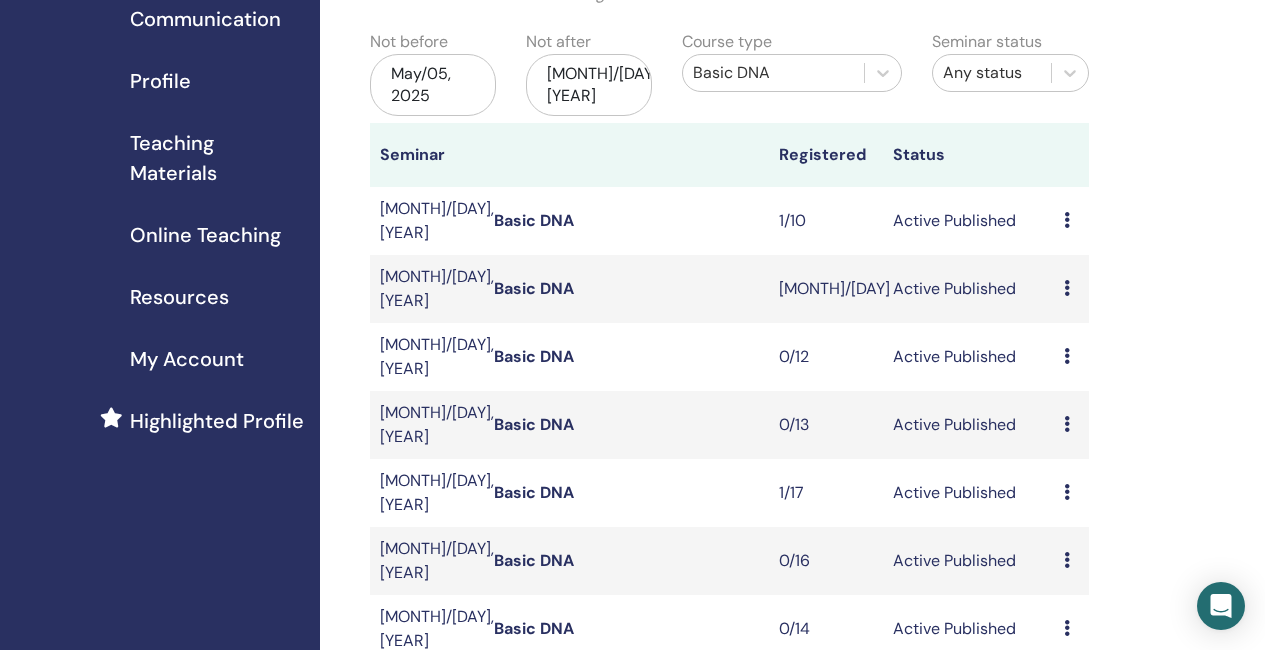 click on "Basic DNA" at bounding box center [534, 492] 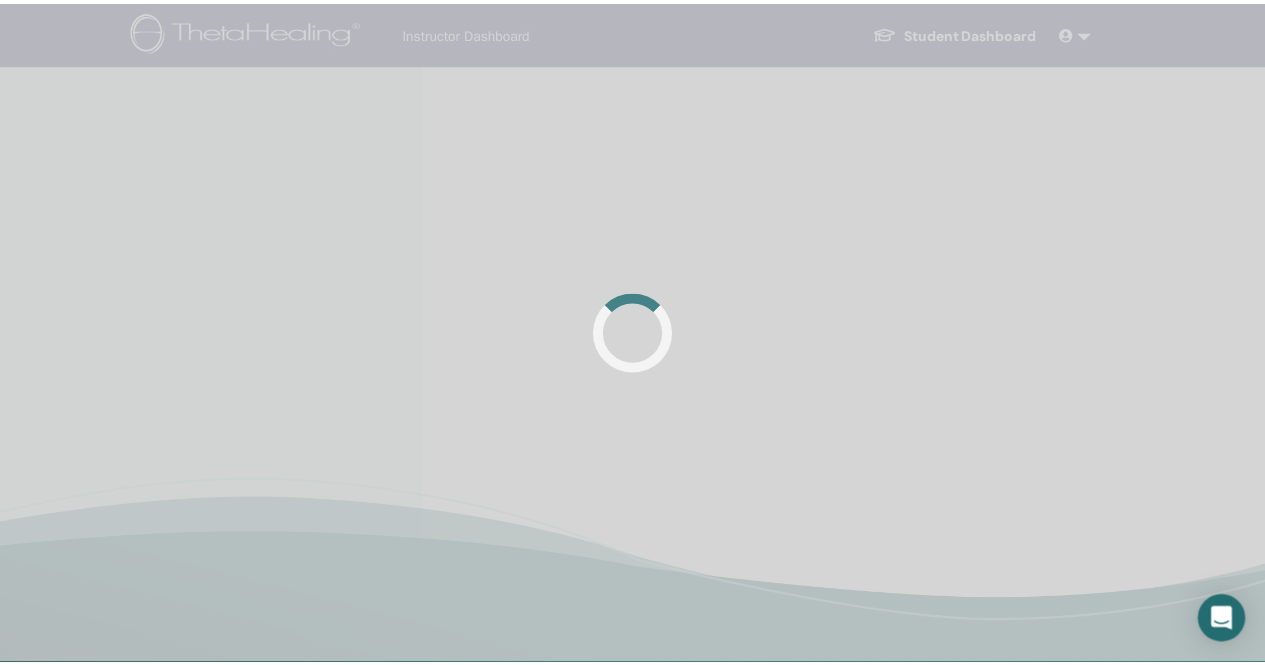 scroll, scrollTop: 0, scrollLeft: 0, axis: both 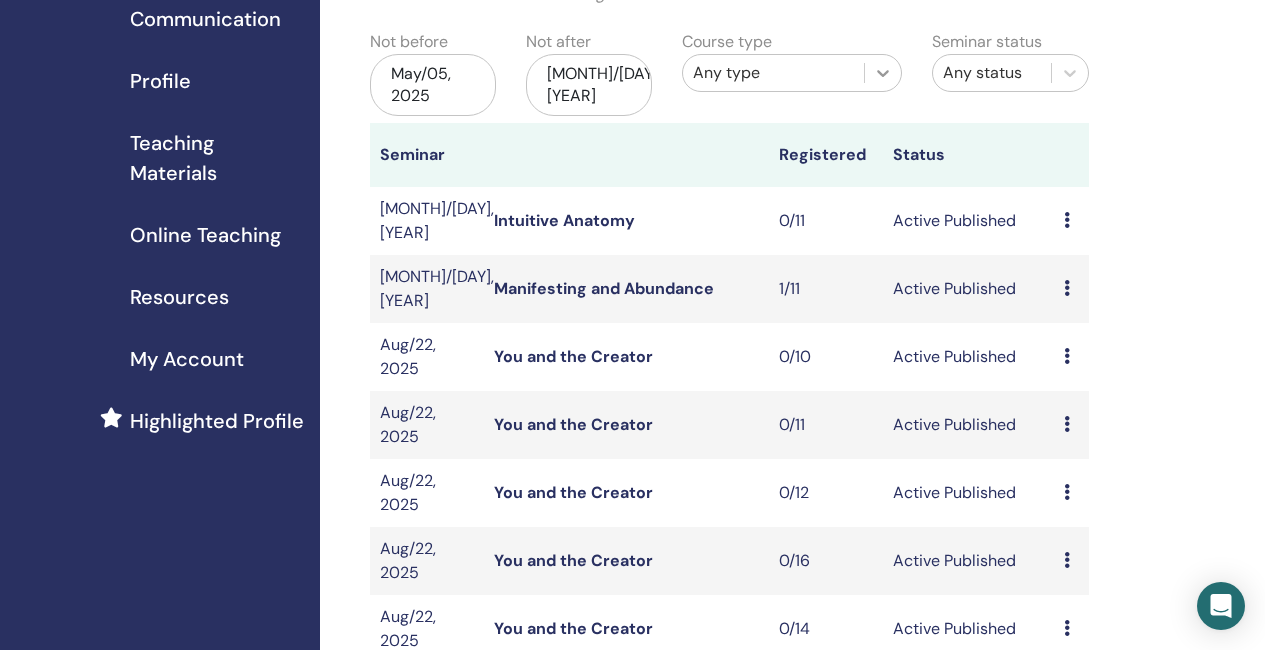 click at bounding box center [883, 73] 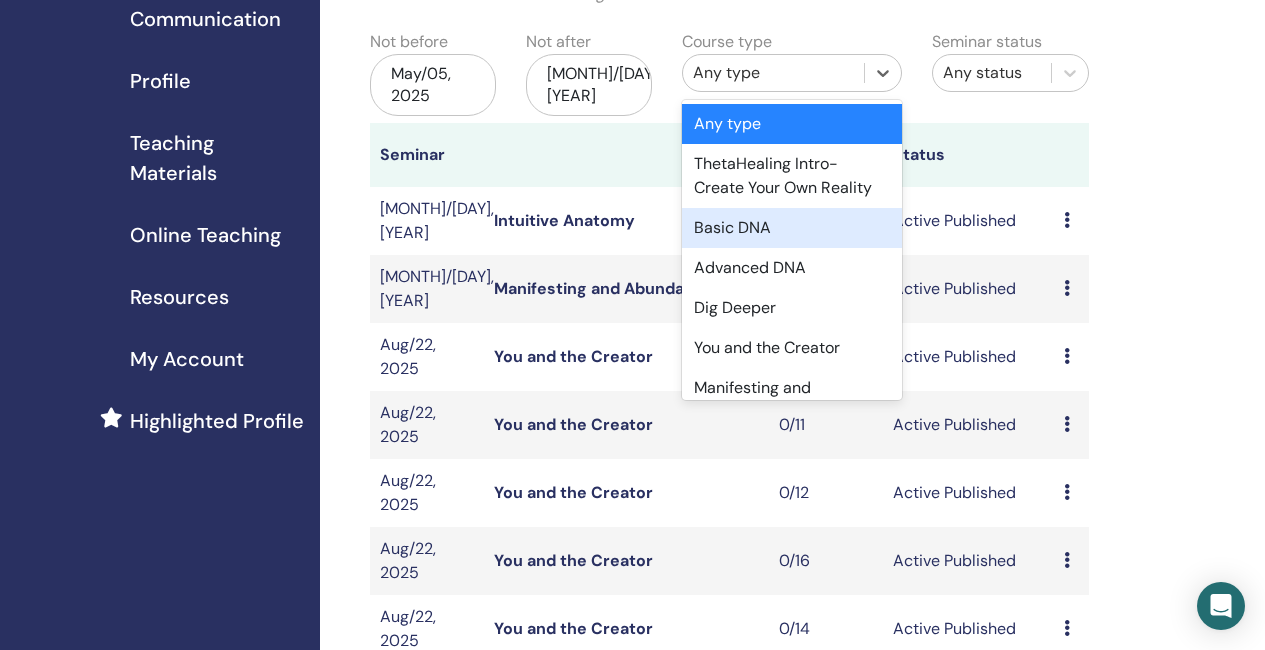 click on "Basic DNA" at bounding box center [792, 228] 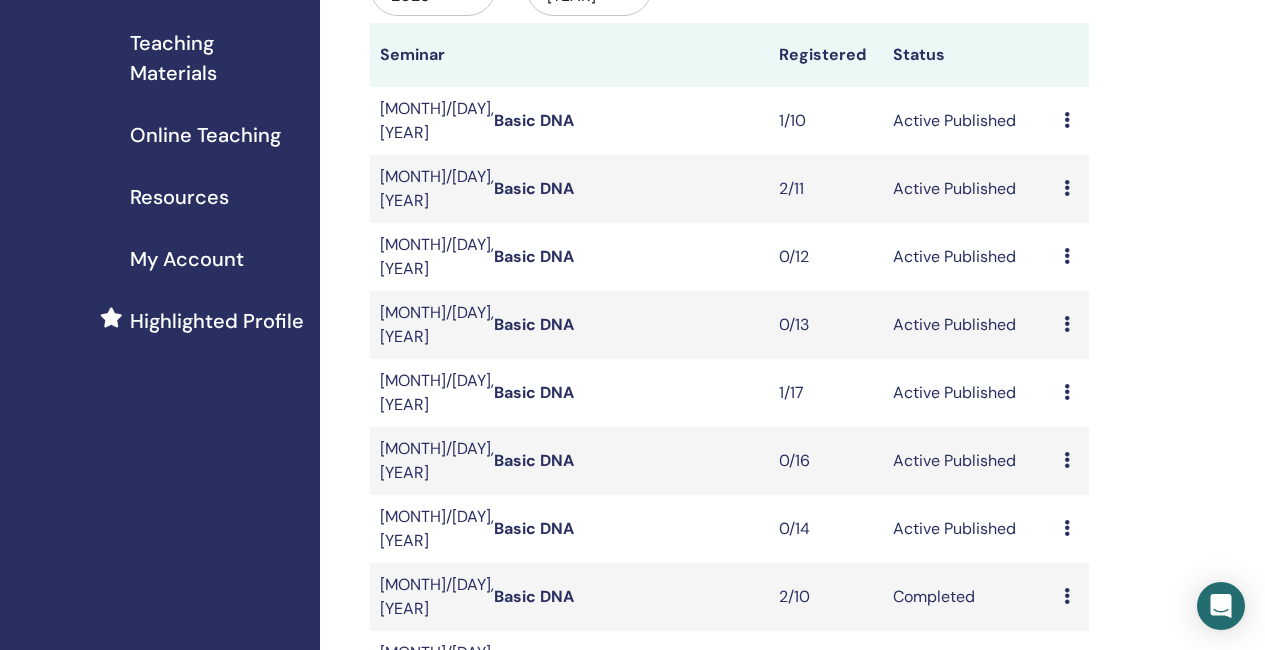 scroll, scrollTop: 200, scrollLeft: 0, axis: vertical 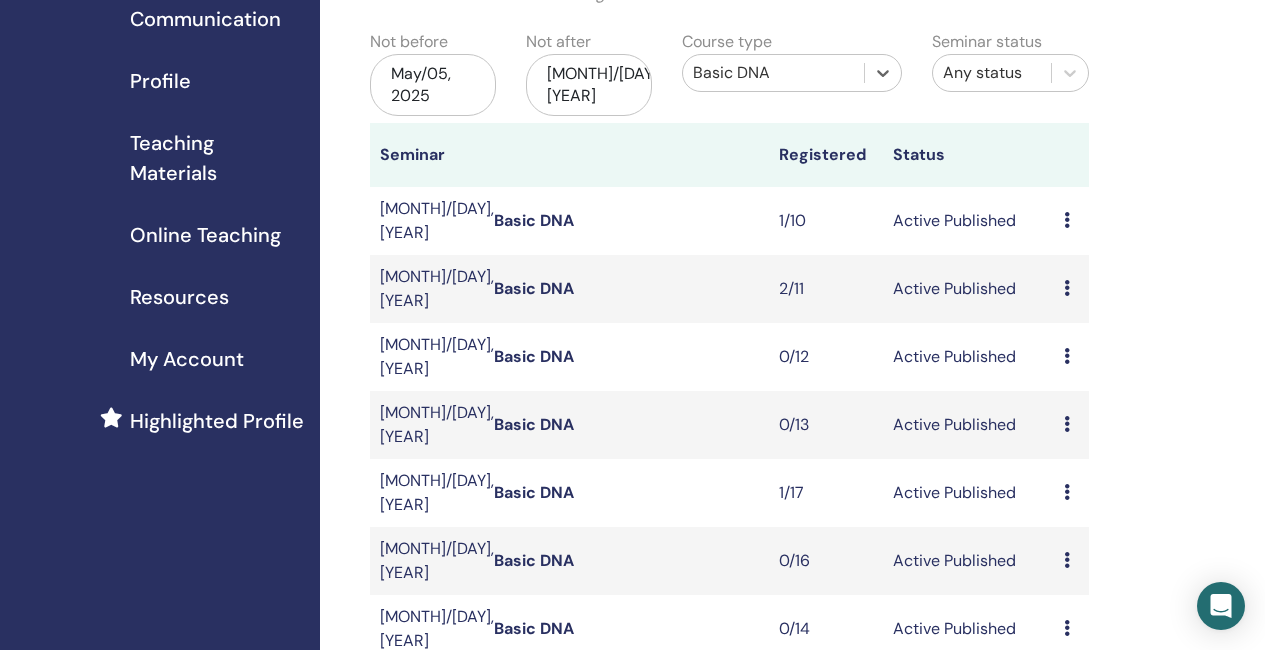 click on "Basic DNA" at bounding box center [534, 220] 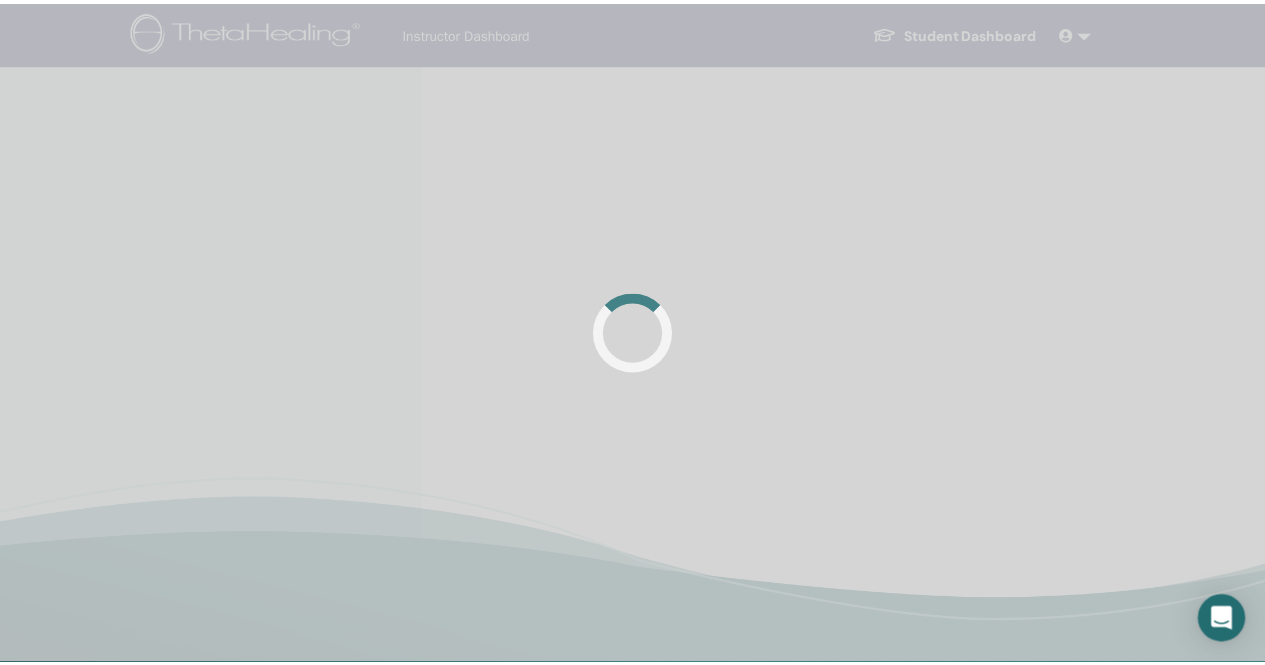 scroll, scrollTop: 0, scrollLeft: 0, axis: both 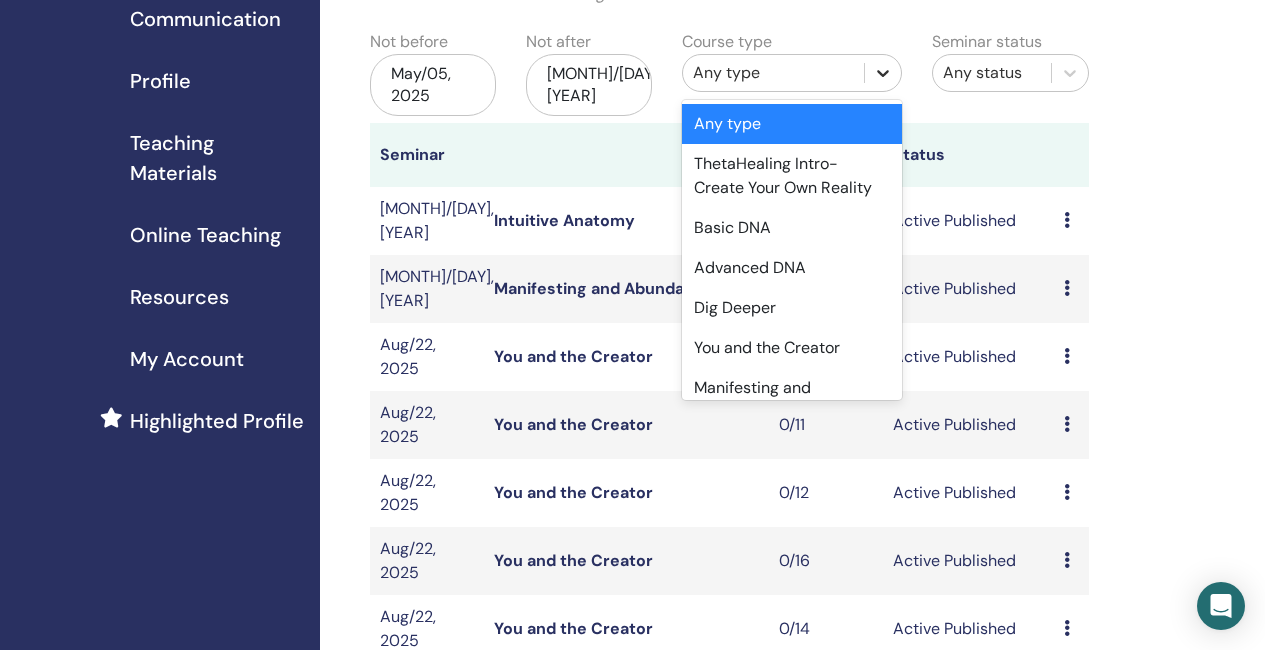 click 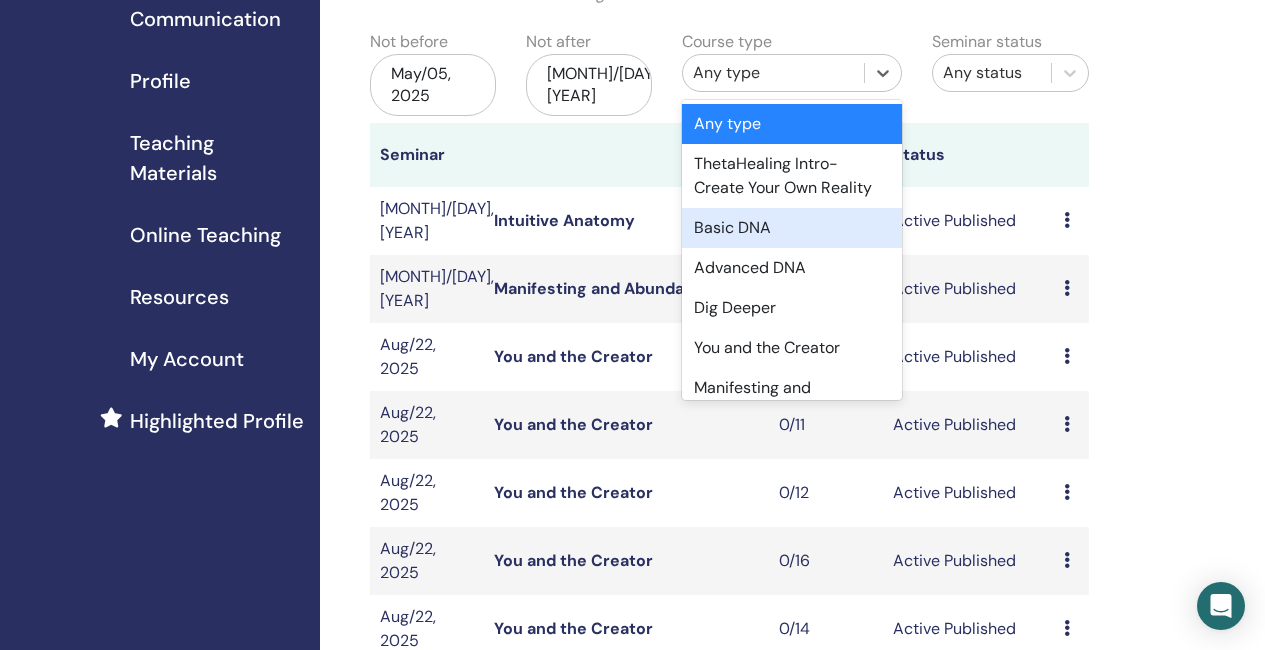 click on "Basic DNA" at bounding box center [792, 228] 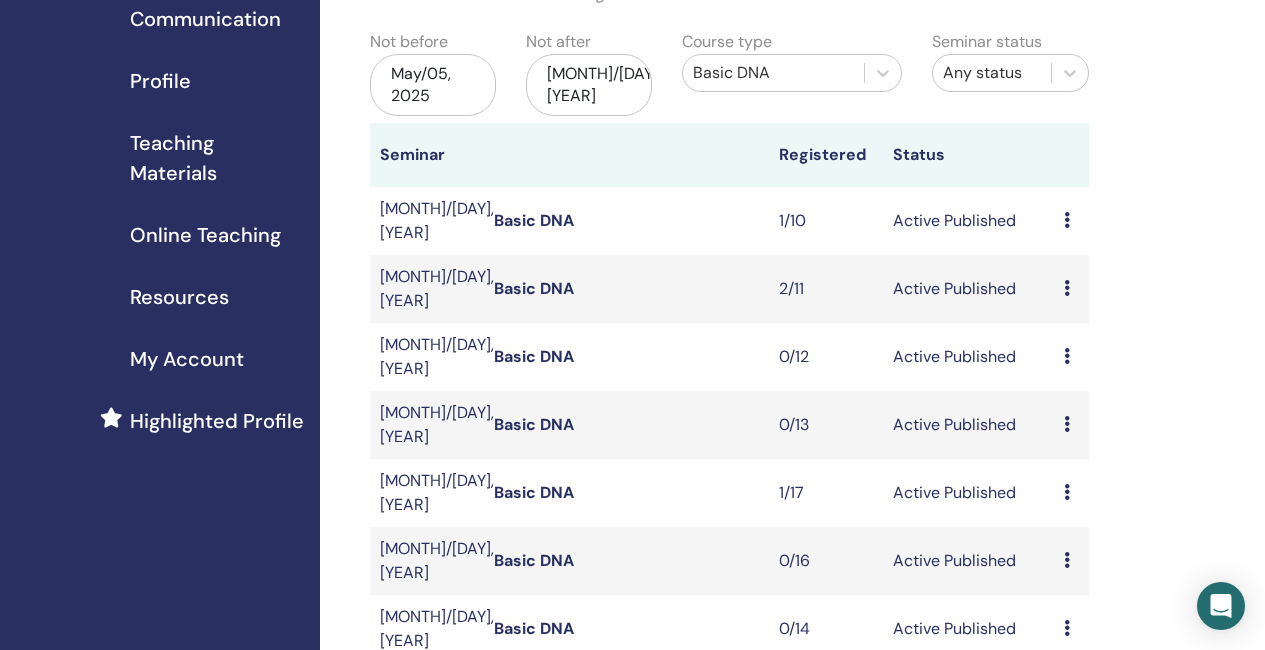 click on "Basic DNA" at bounding box center [534, 288] 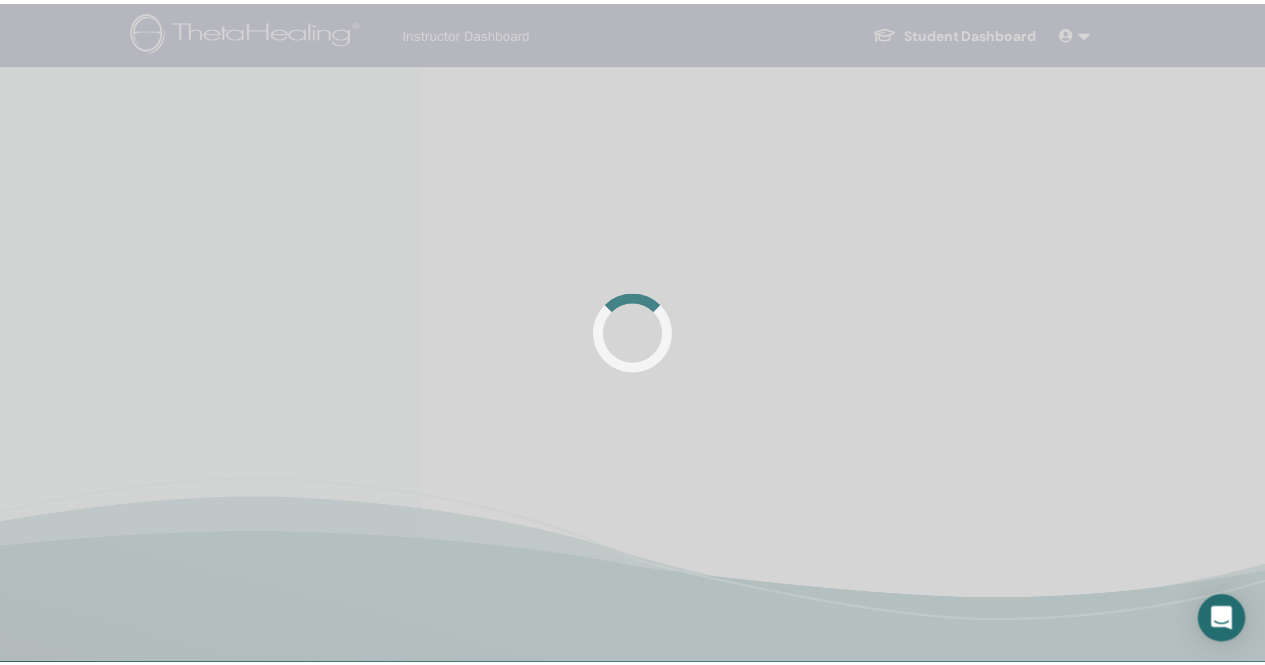 scroll, scrollTop: 0, scrollLeft: 0, axis: both 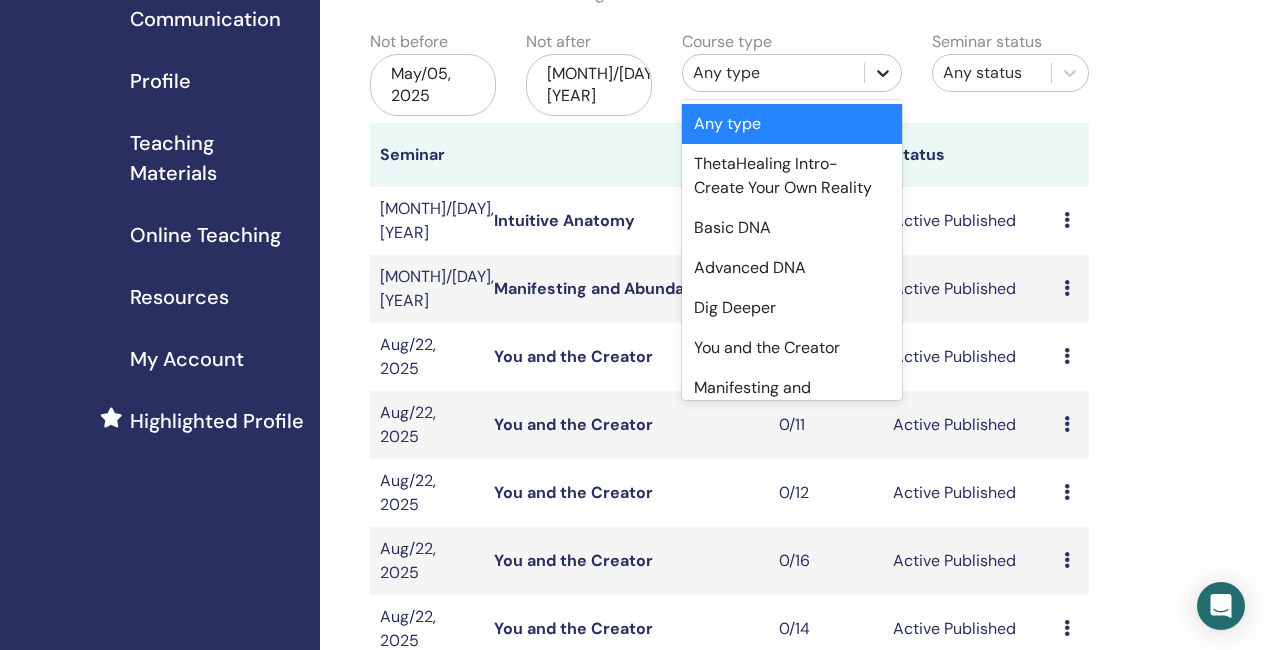 click at bounding box center [883, 73] 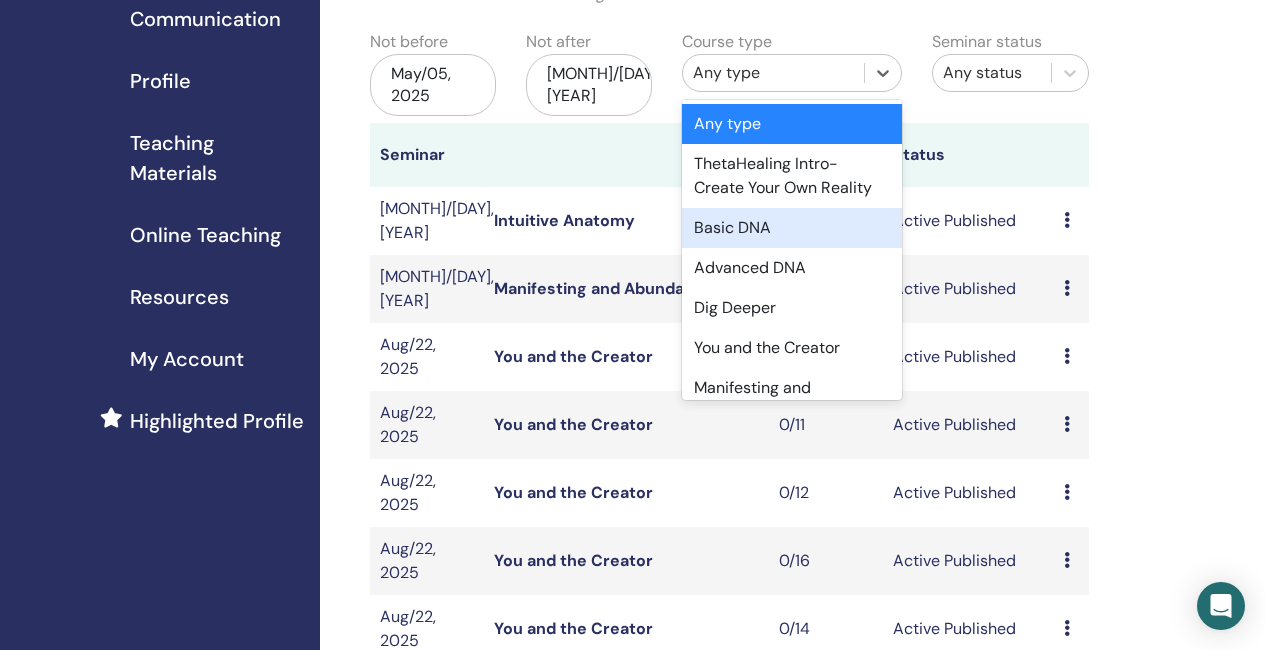click on "Basic DNA" at bounding box center [792, 228] 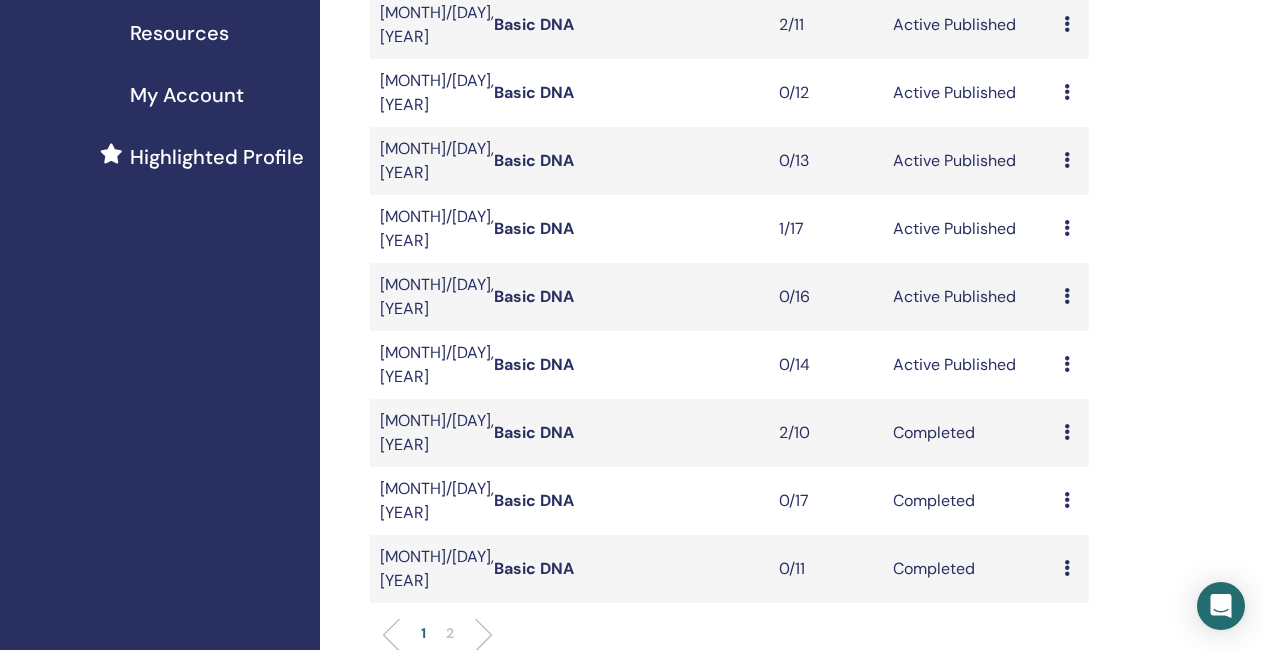 scroll, scrollTop: 400, scrollLeft: 0, axis: vertical 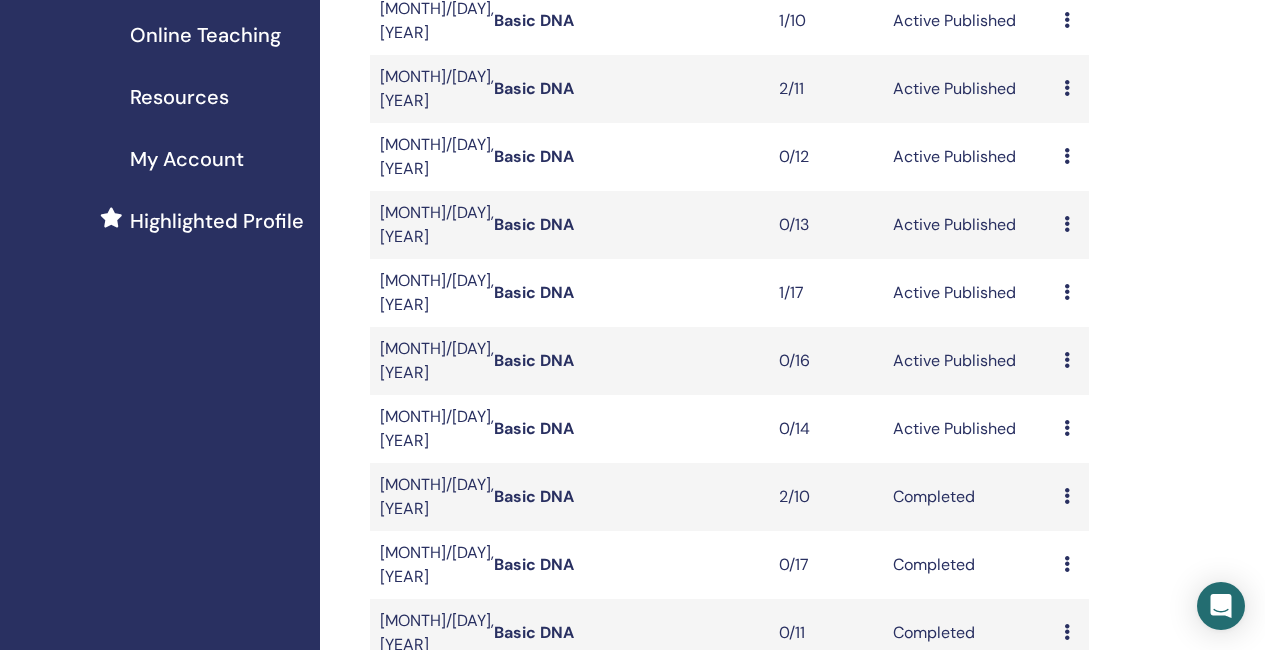 click on "Basic DNA" at bounding box center (534, 292) 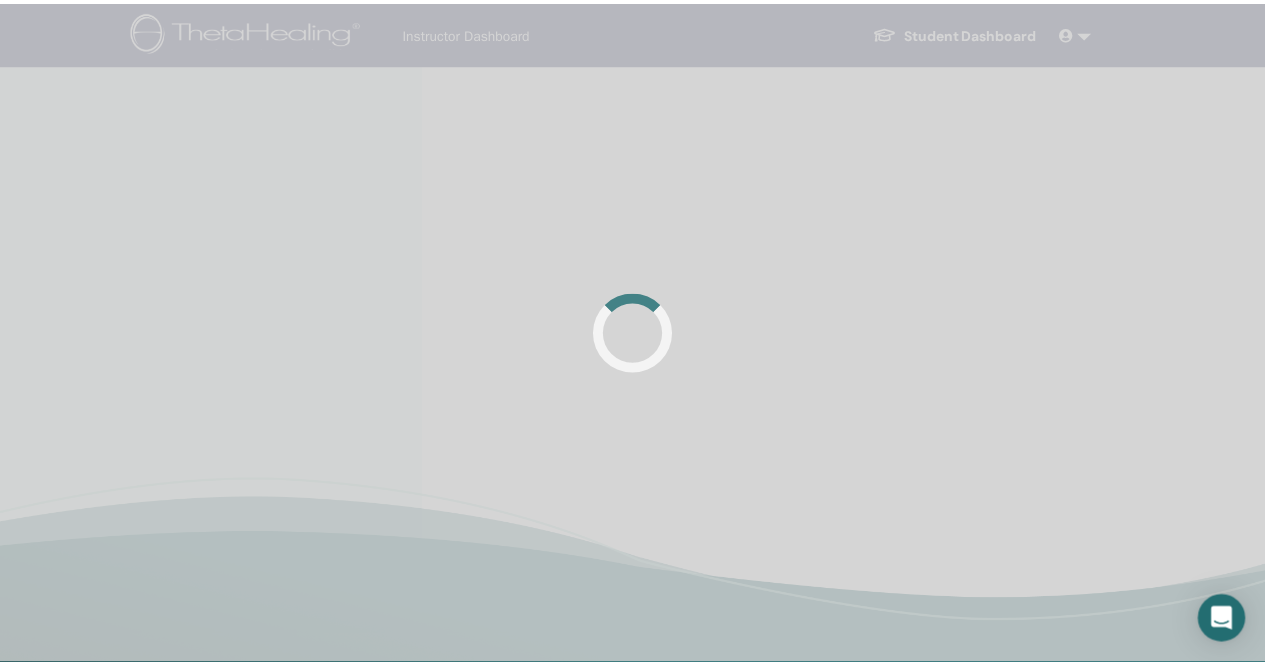 scroll, scrollTop: 0, scrollLeft: 0, axis: both 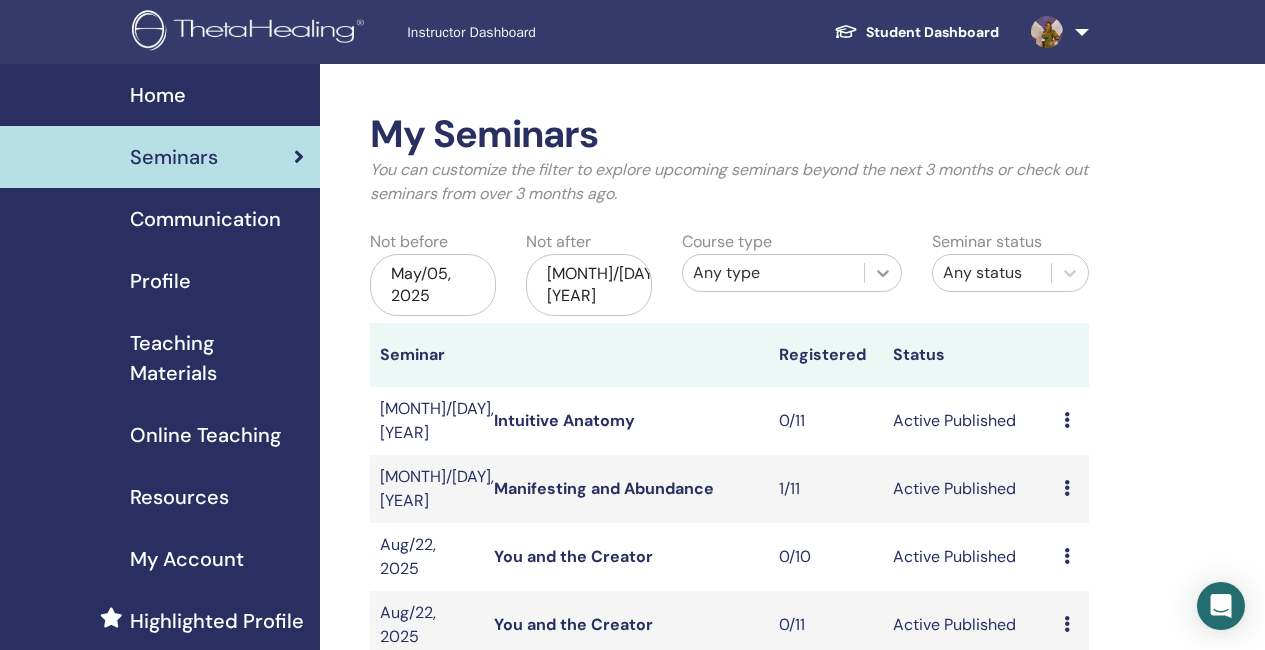 click 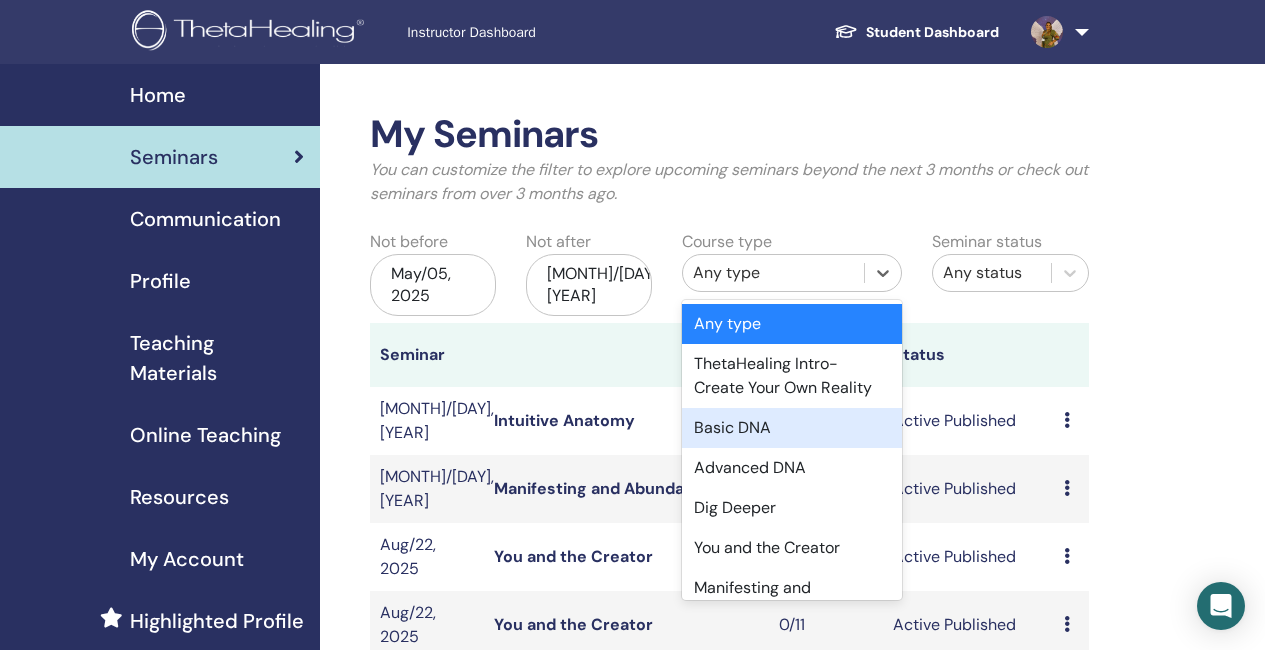 click on "Basic DNA" at bounding box center (792, 428) 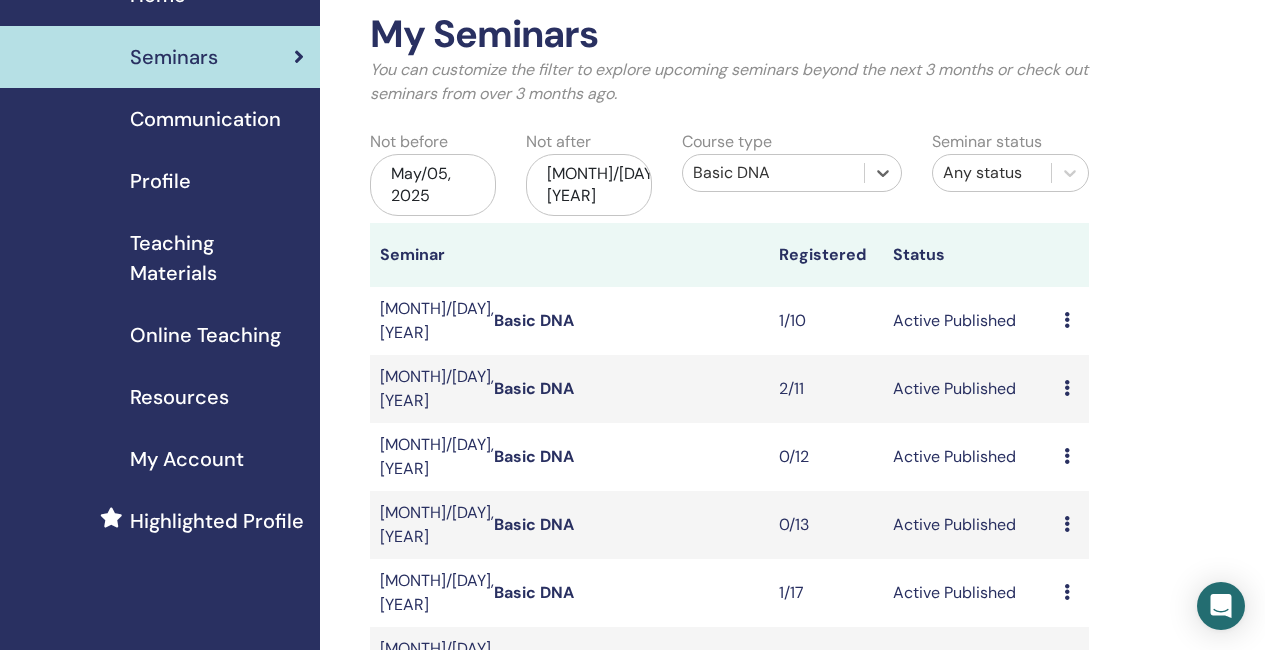 scroll, scrollTop: 200, scrollLeft: 0, axis: vertical 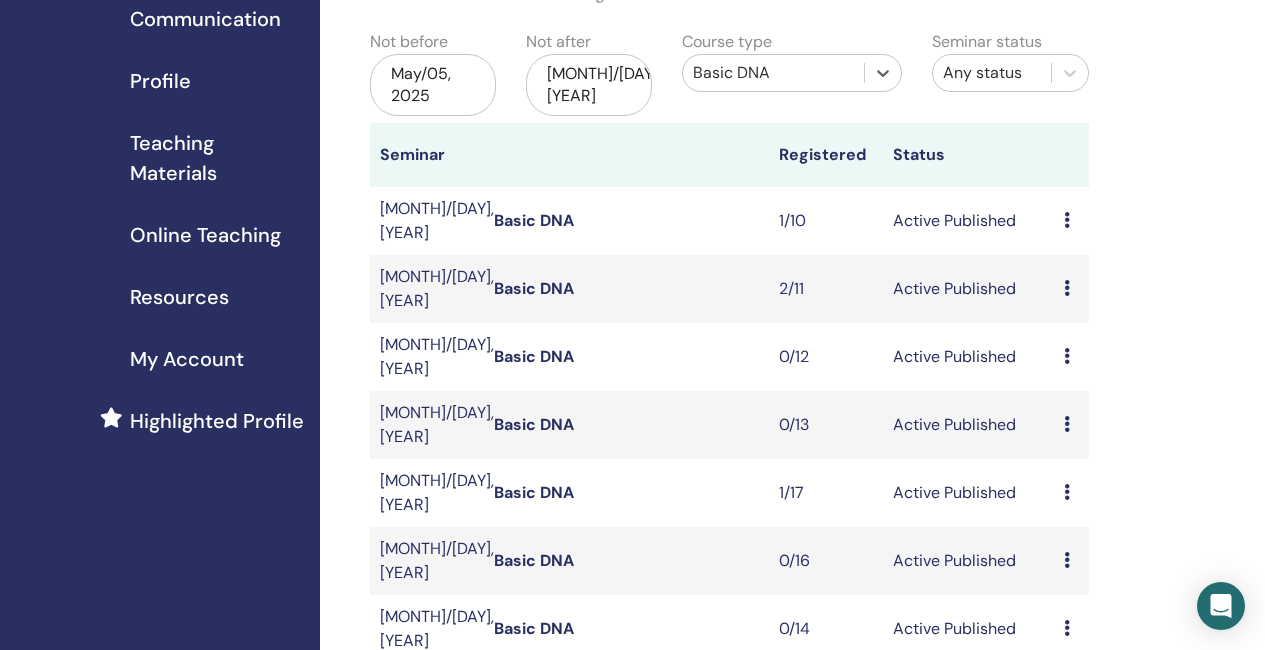 click on "Basic DNA" at bounding box center [534, 220] 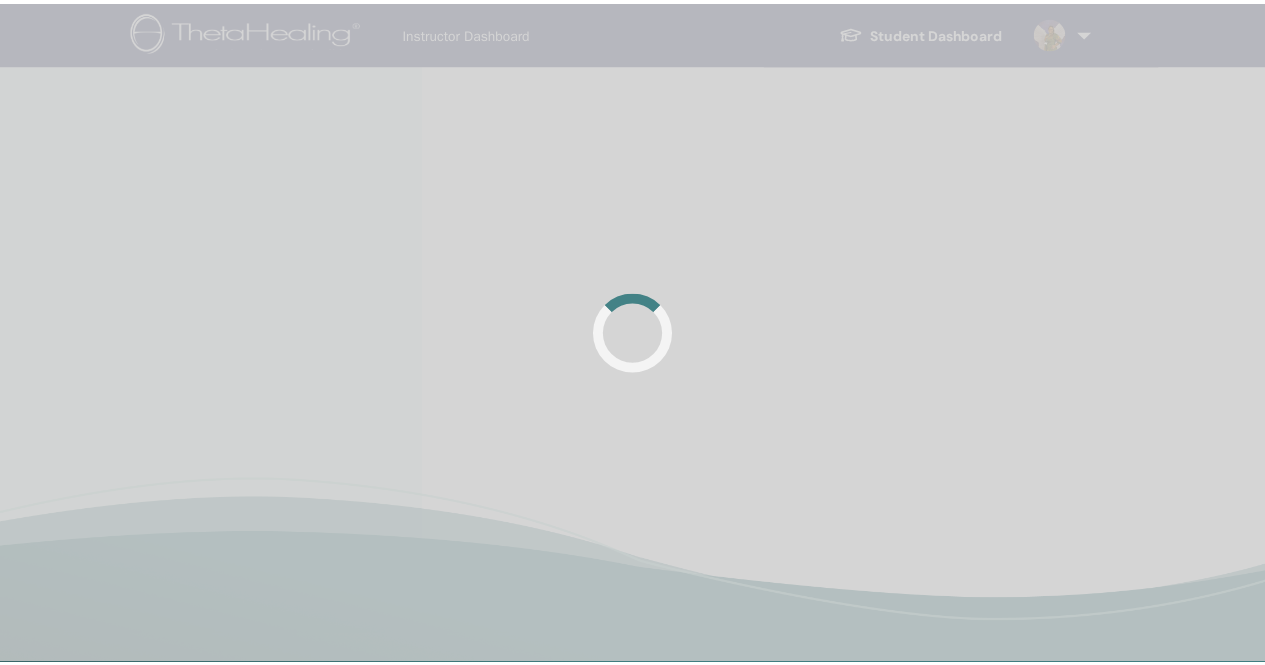 scroll, scrollTop: 0, scrollLeft: 0, axis: both 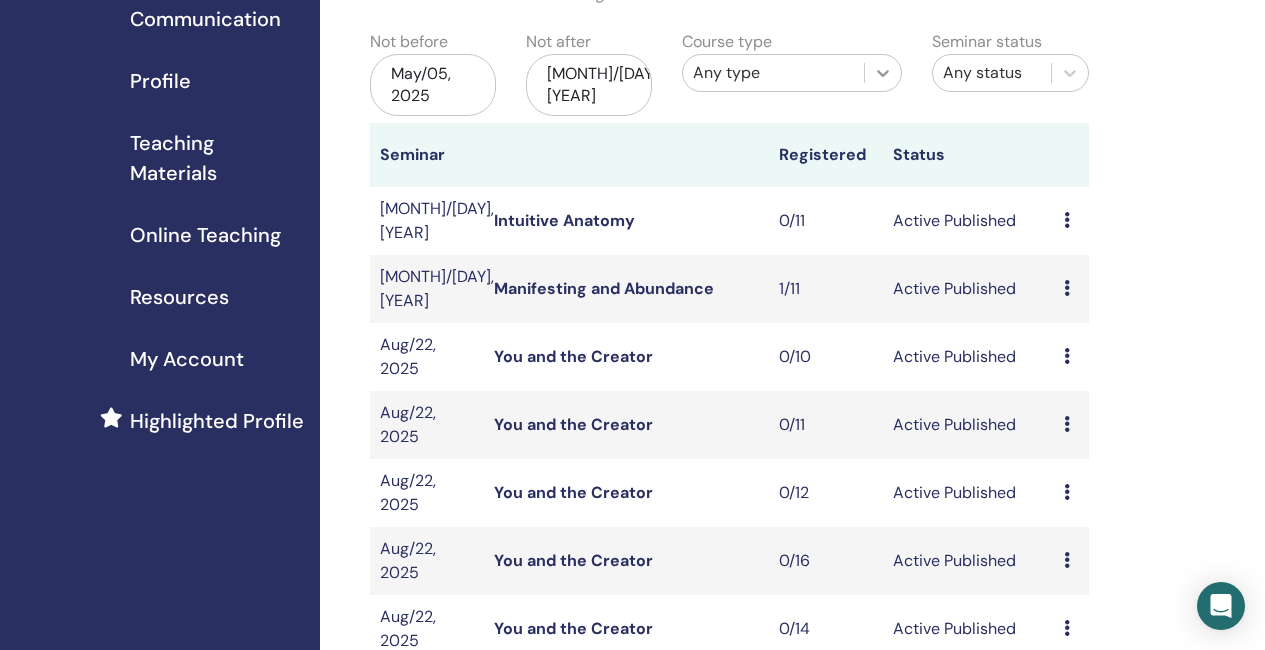 click 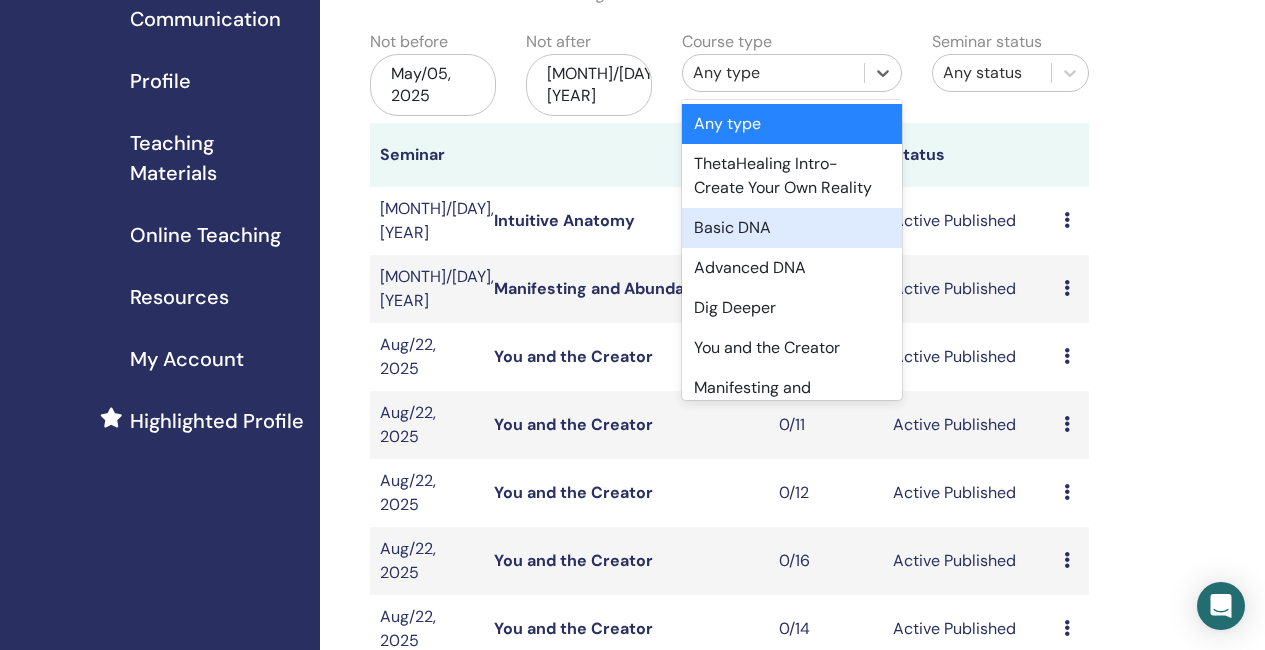 click on "Basic DNA" at bounding box center (792, 228) 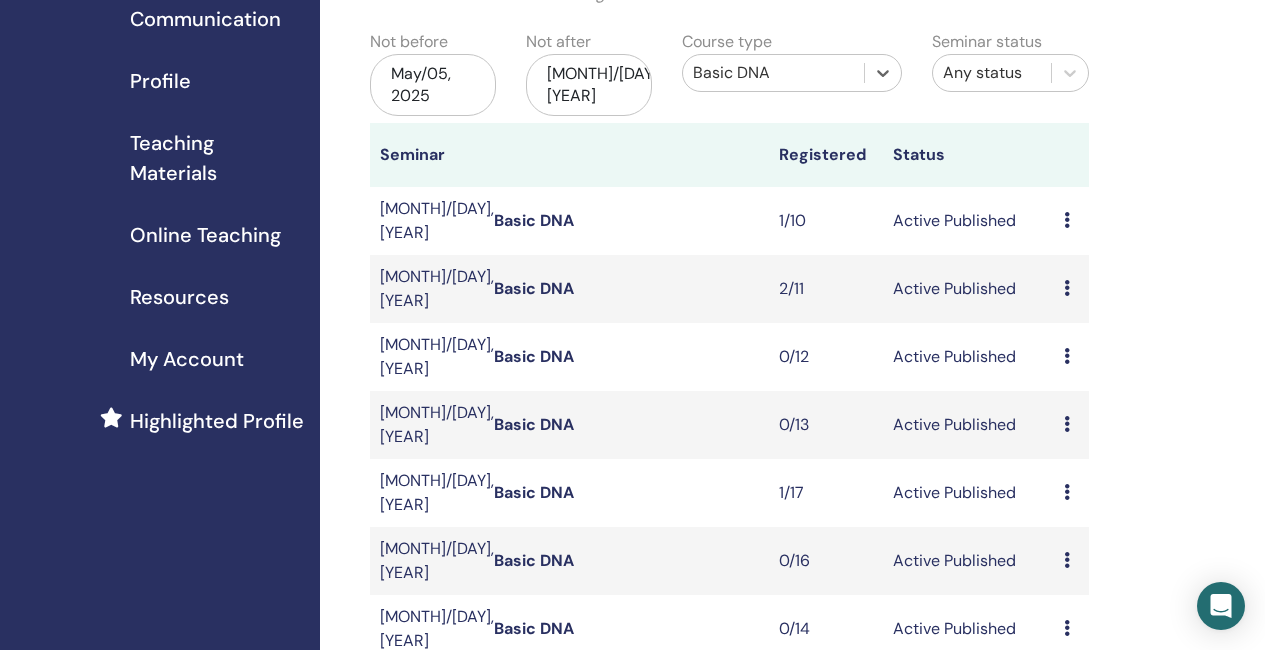 click on "Basic DNA" at bounding box center (534, 288) 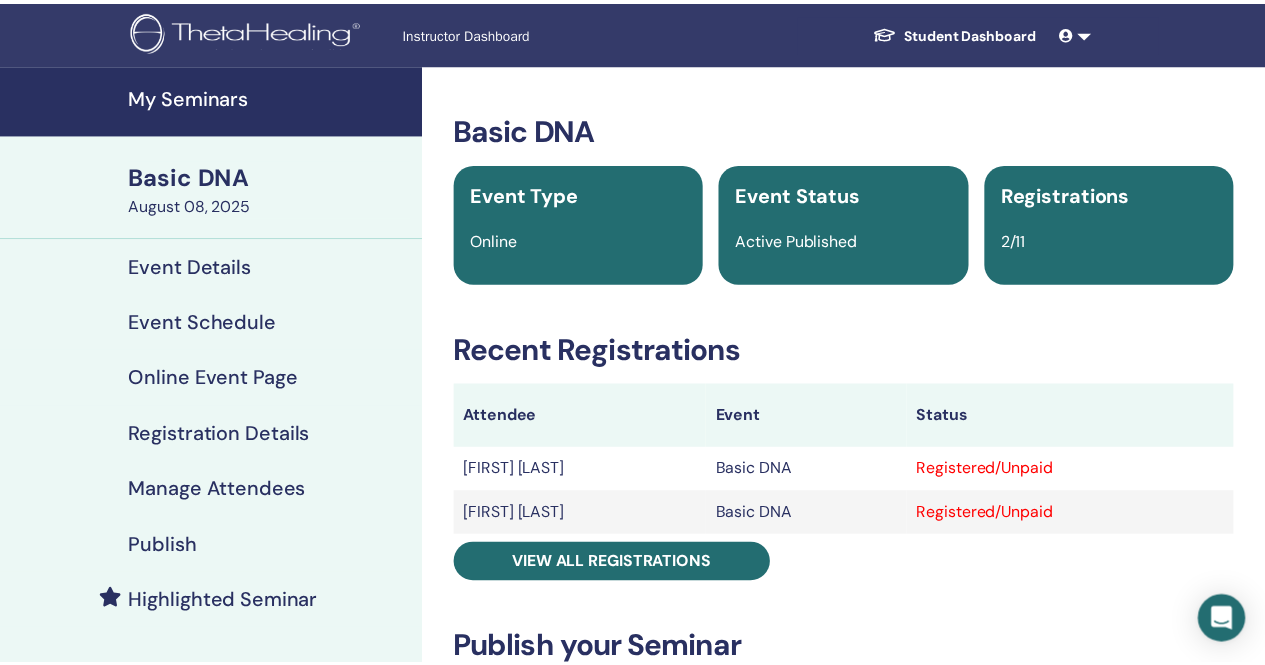 scroll, scrollTop: 0, scrollLeft: 0, axis: both 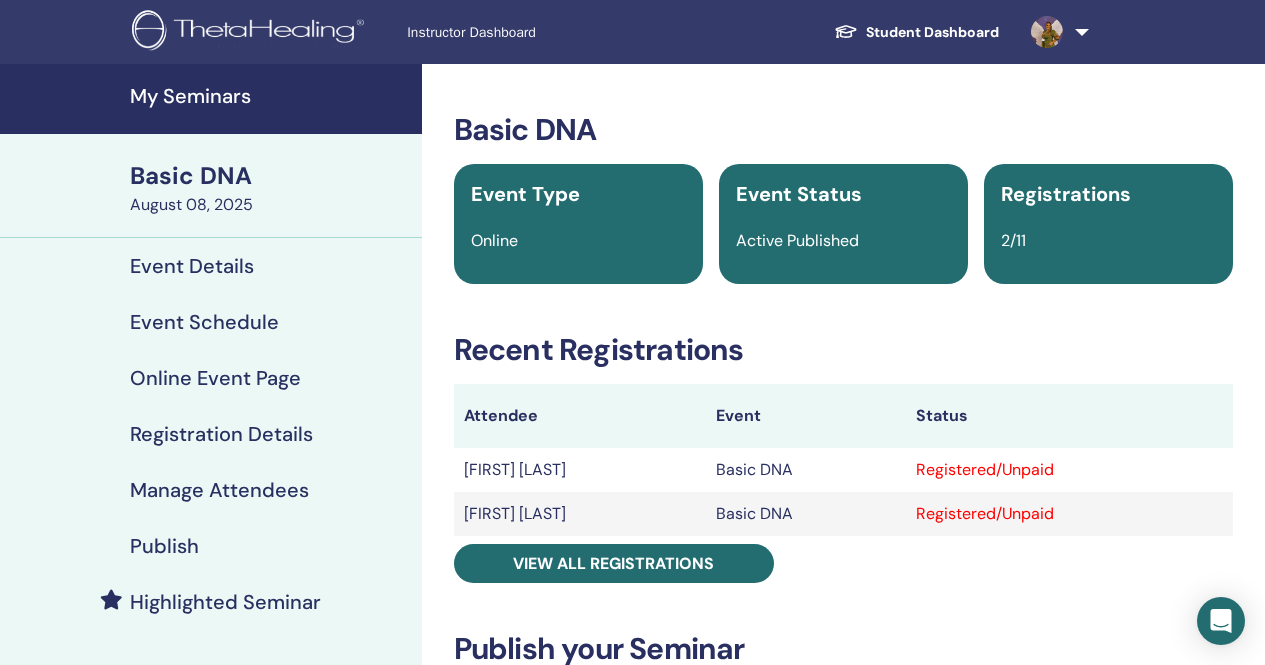 click on "Basic DNA" at bounding box center [843, 130] 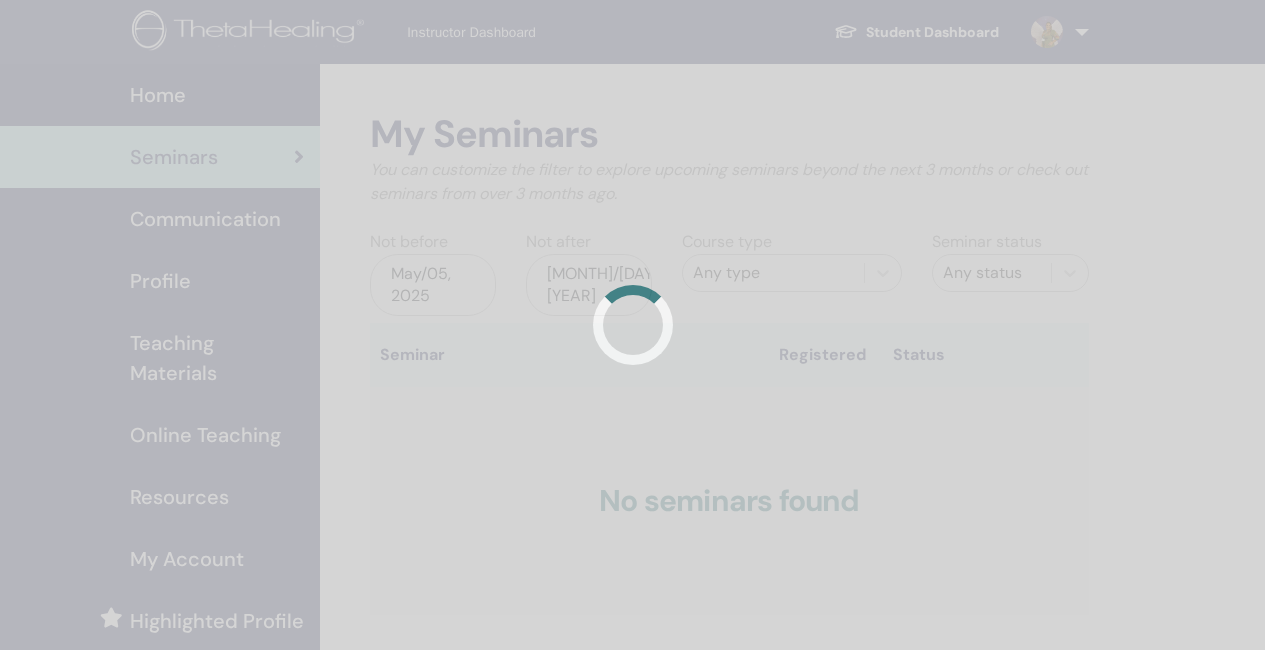 scroll, scrollTop: 0, scrollLeft: 0, axis: both 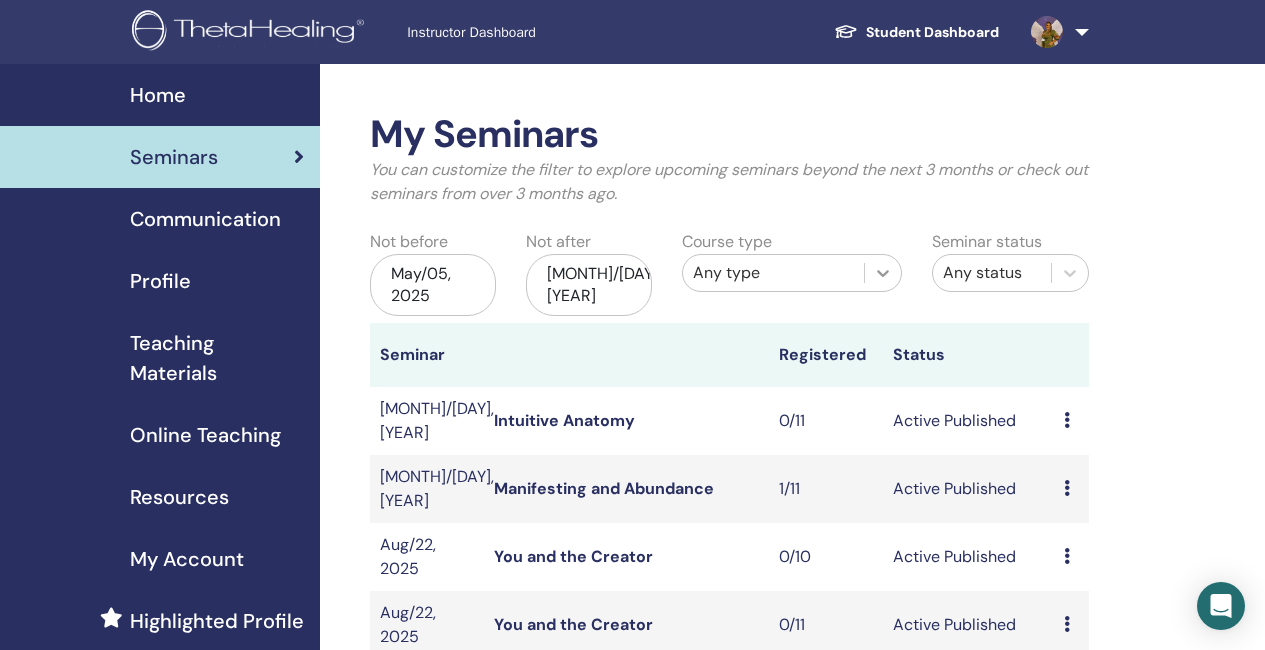 click 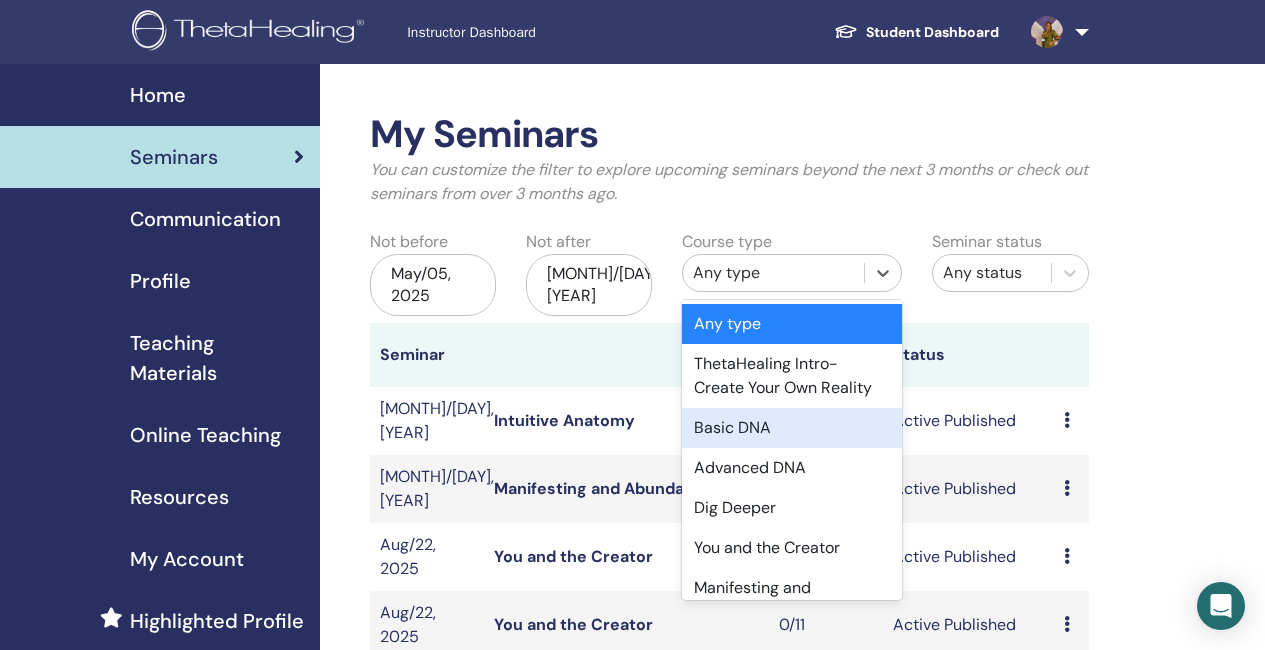 click on "Basic DNA" at bounding box center (792, 428) 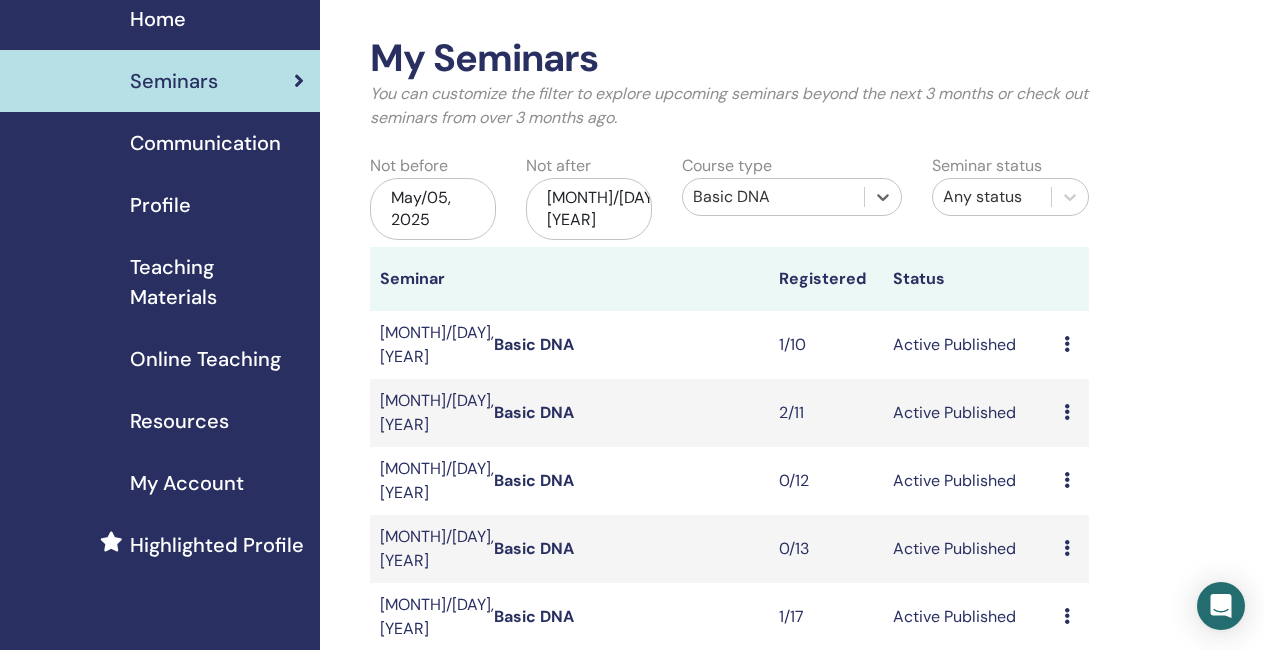 scroll, scrollTop: 100, scrollLeft: 0, axis: vertical 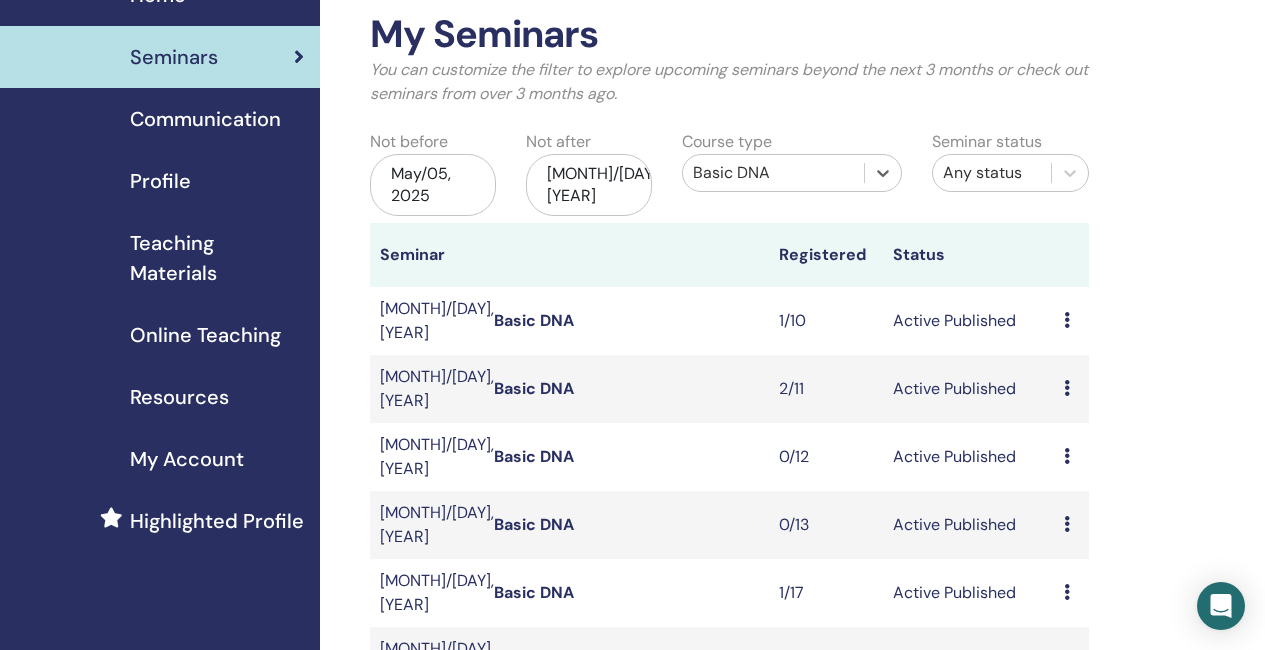 click on "Basic DNA" at bounding box center [534, 320] 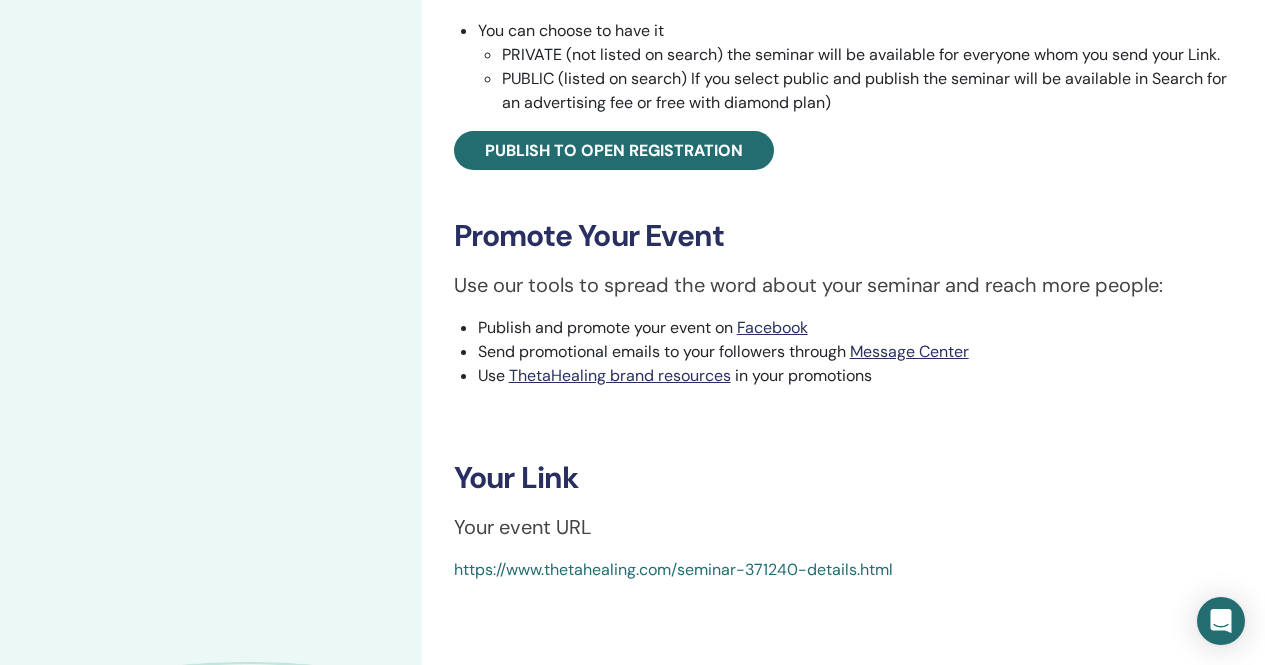 scroll, scrollTop: 700, scrollLeft: 0, axis: vertical 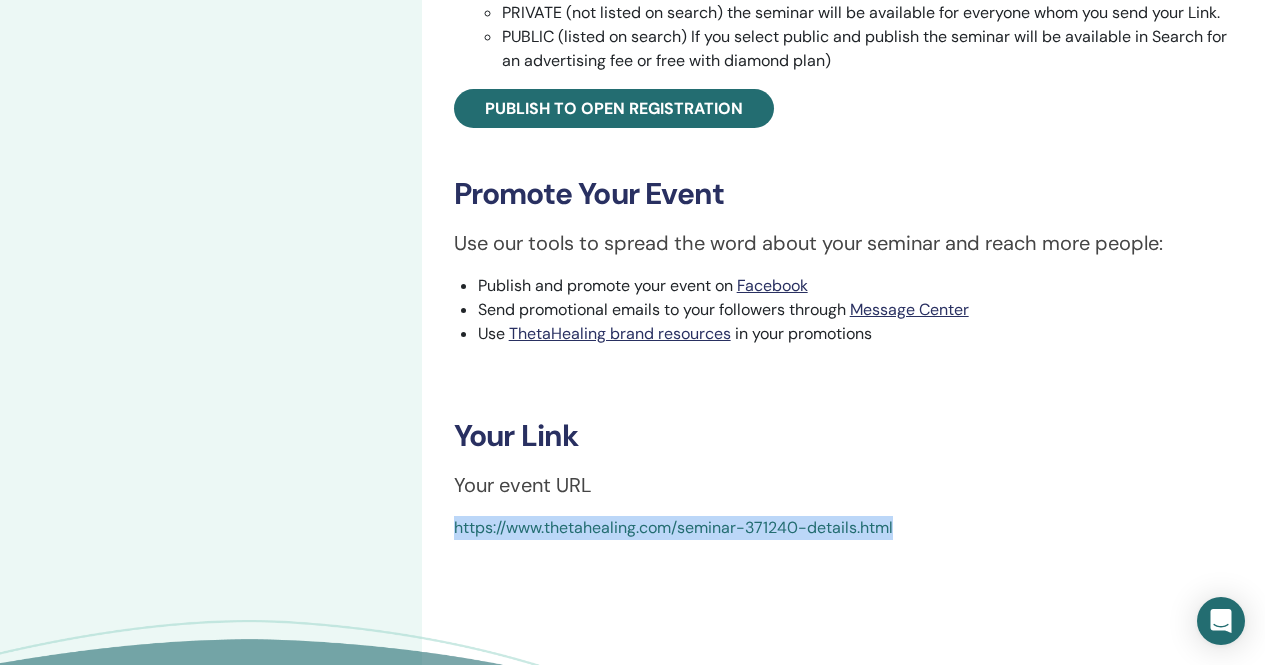 drag, startPoint x: 924, startPoint y: 532, endPoint x: 441, endPoint y: 527, distance: 483.02588 